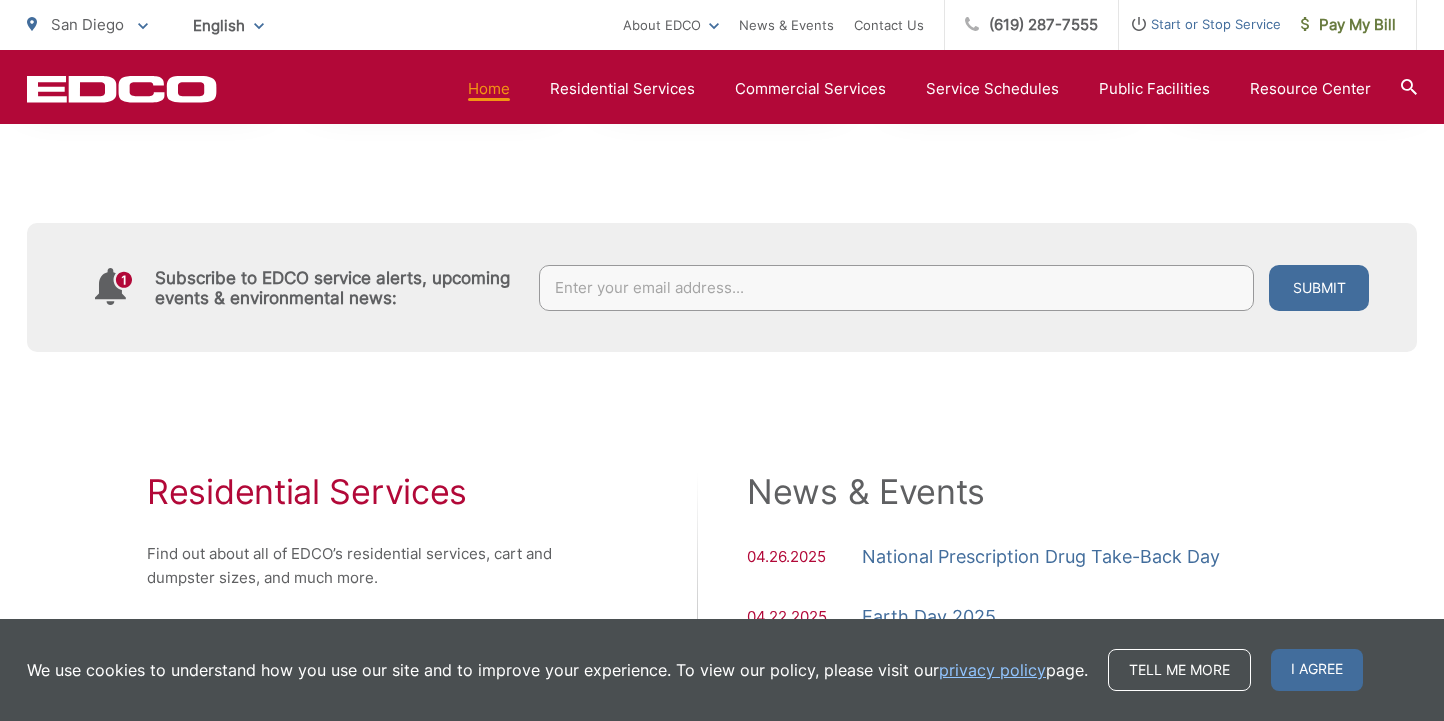 scroll, scrollTop: 0, scrollLeft: 0, axis: both 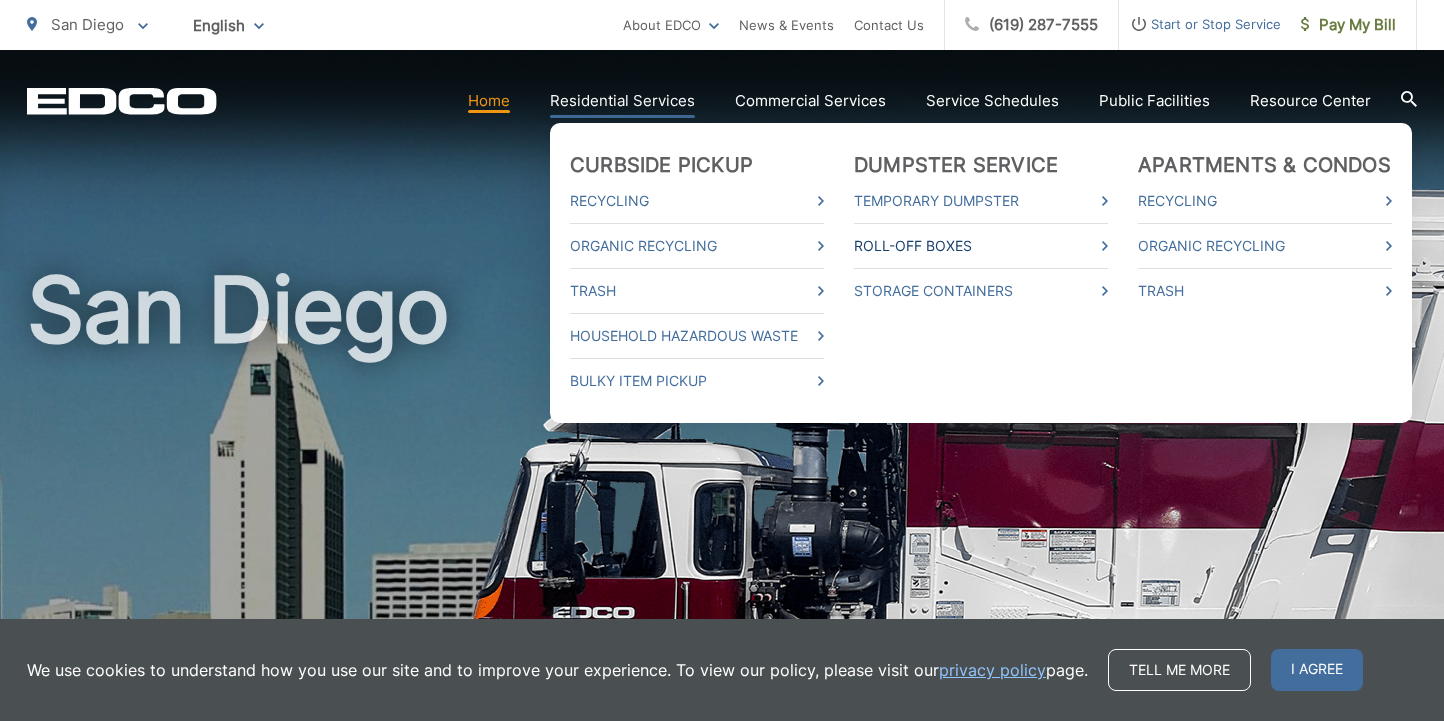 click on "Roll-Off Boxes" at bounding box center (981, 246) 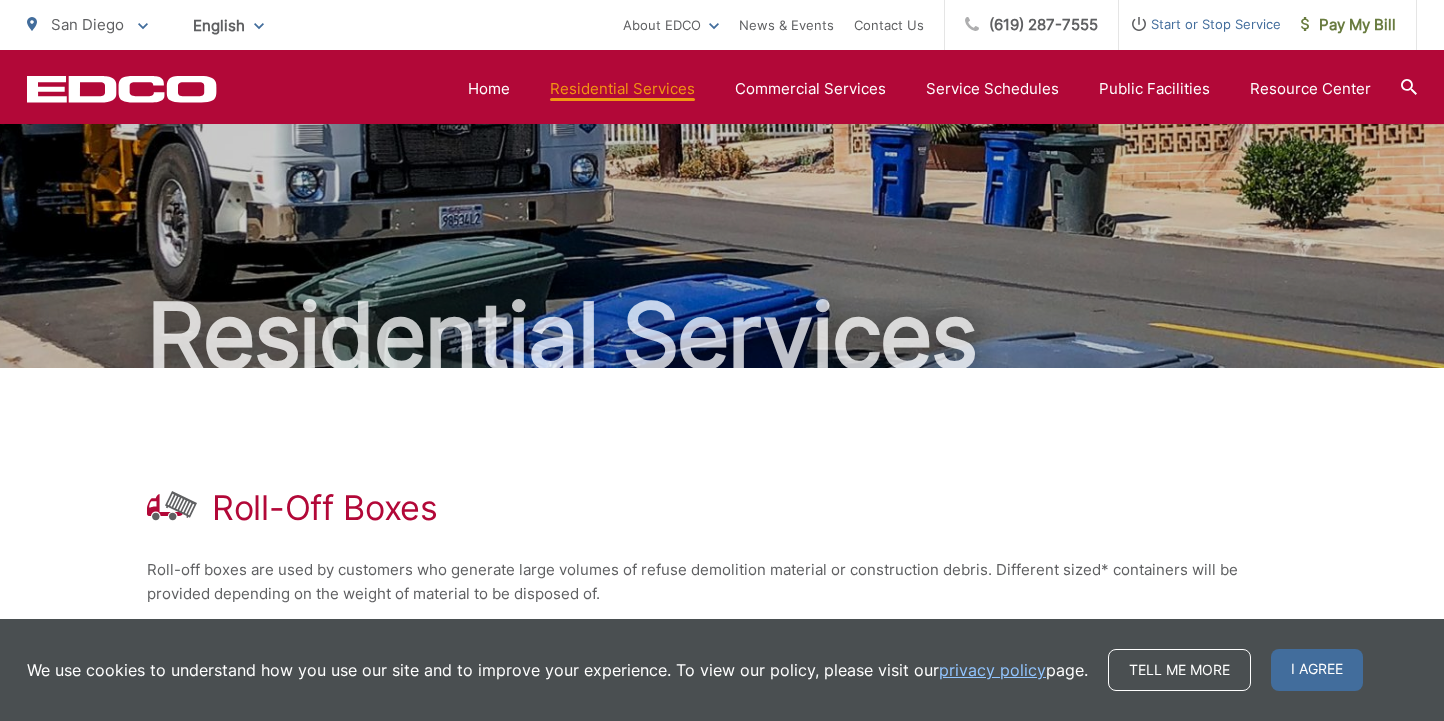 scroll, scrollTop: 0, scrollLeft: 0, axis: both 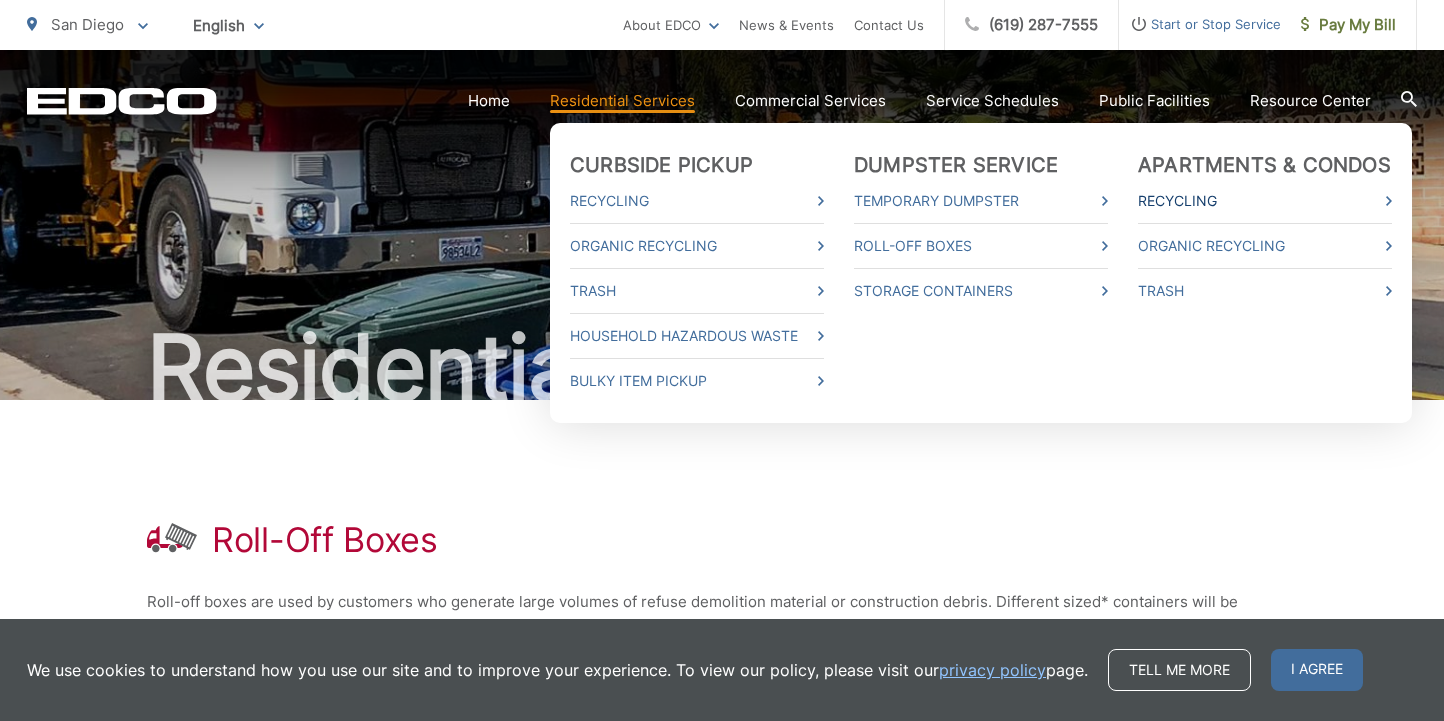 click on "Recycling" at bounding box center (1265, 201) 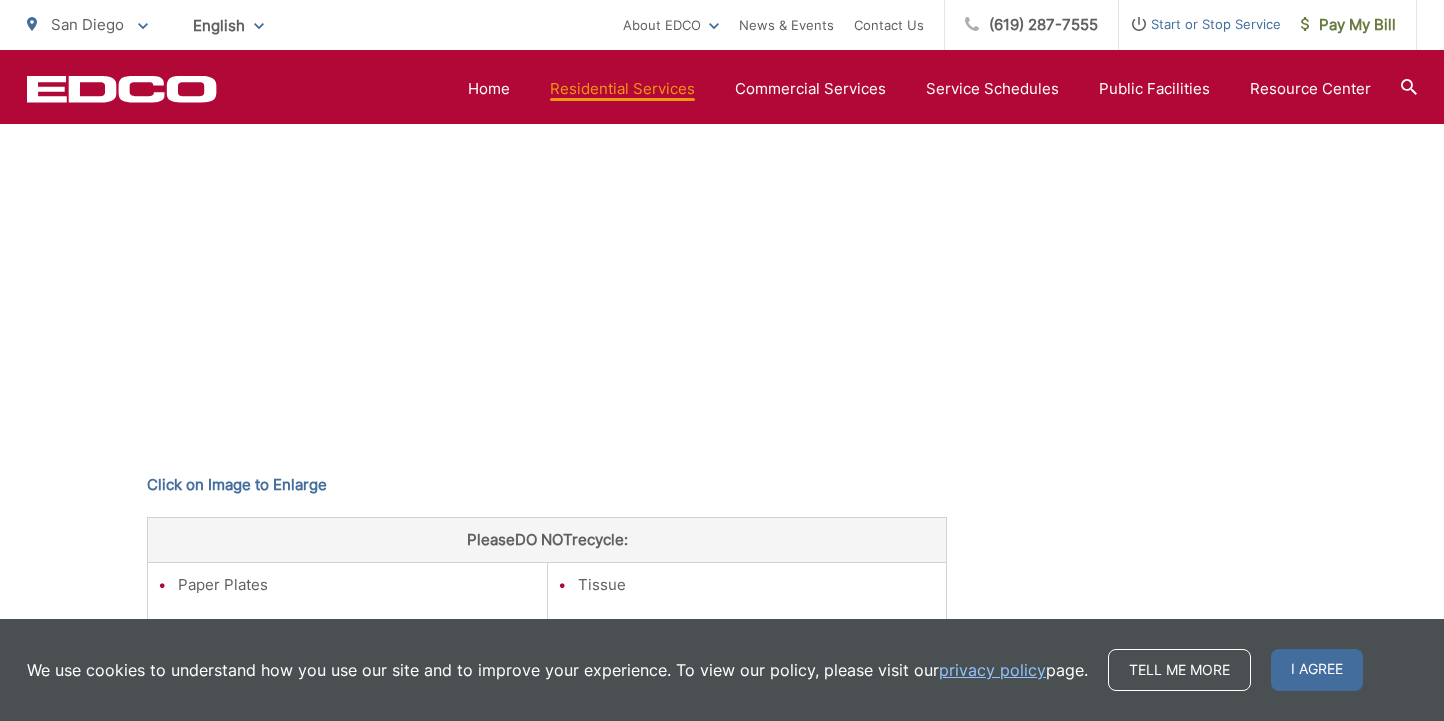 scroll, scrollTop: 0, scrollLeft: 0, axis: both 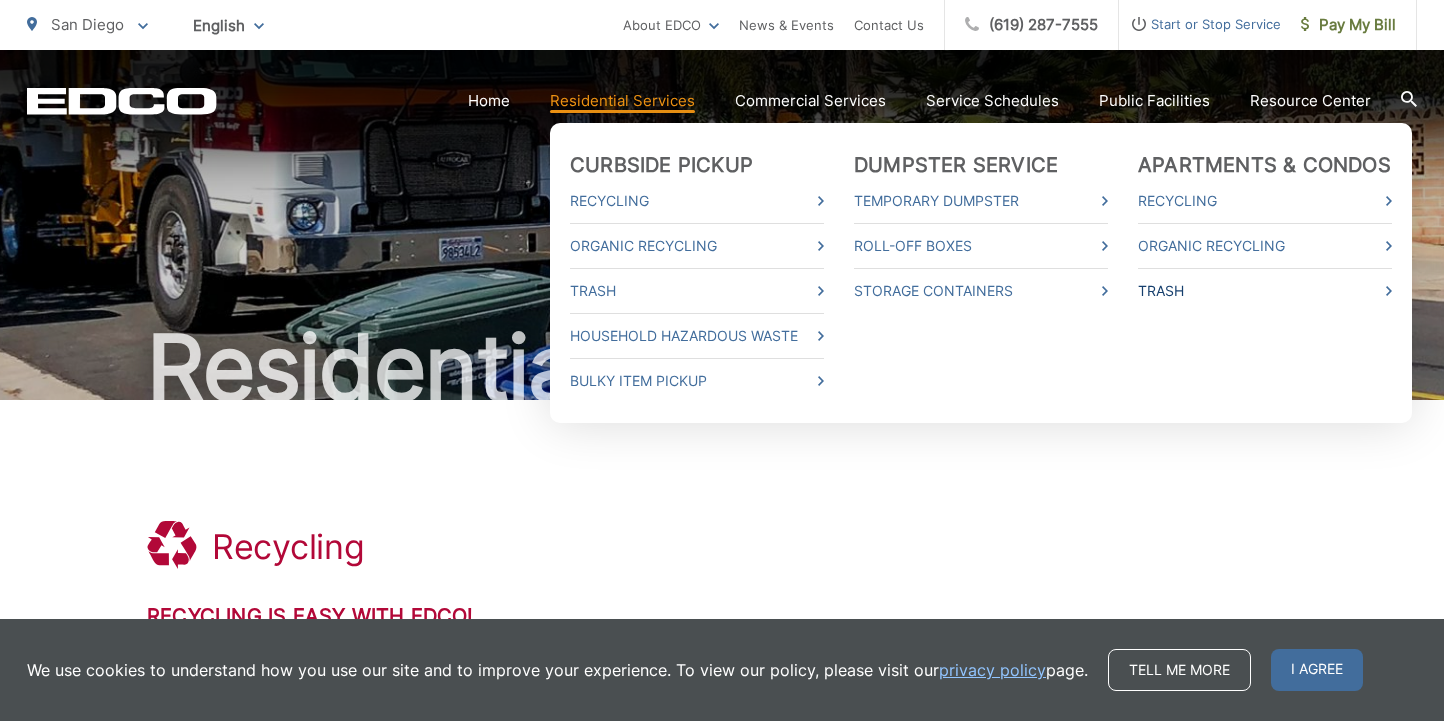 click on "Trash" at bounding box center [1265, 291] 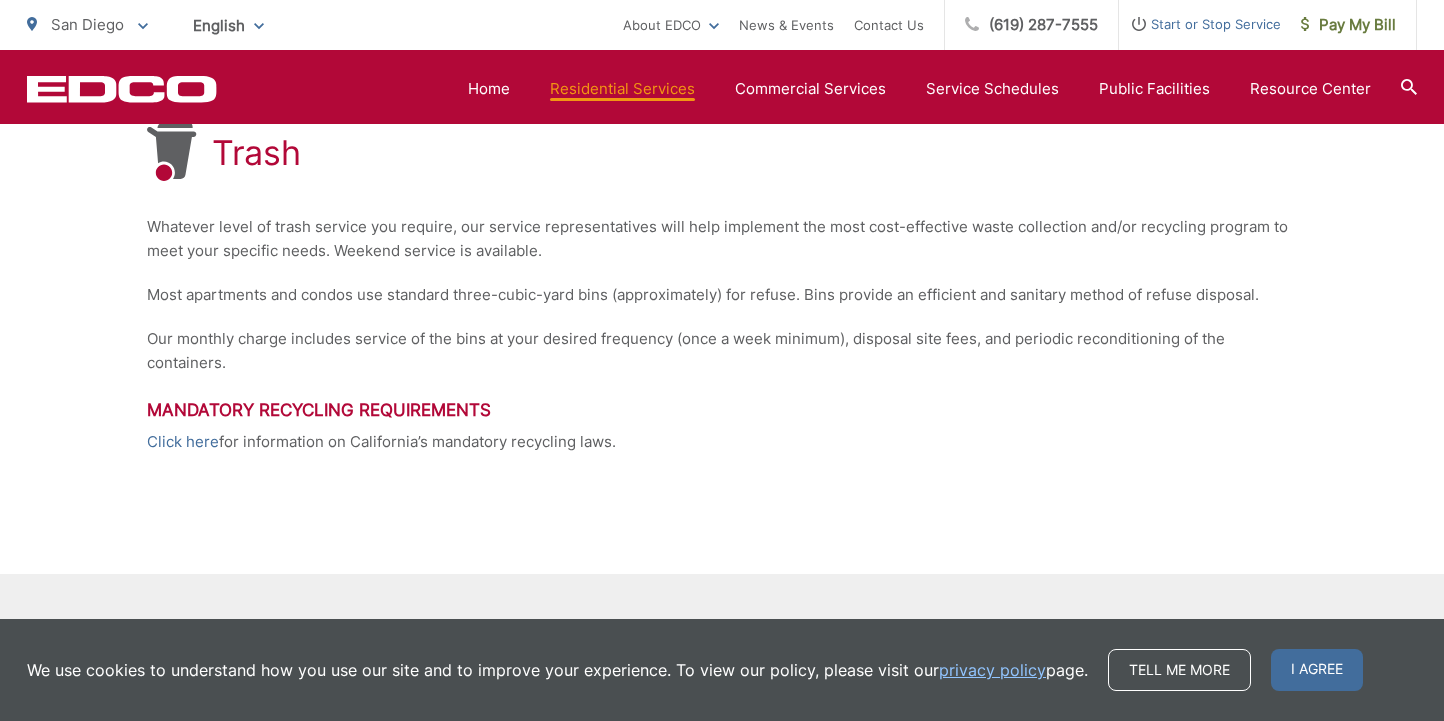scroll, scrollTop: 399, scrollLeft: 0, axis: vertical 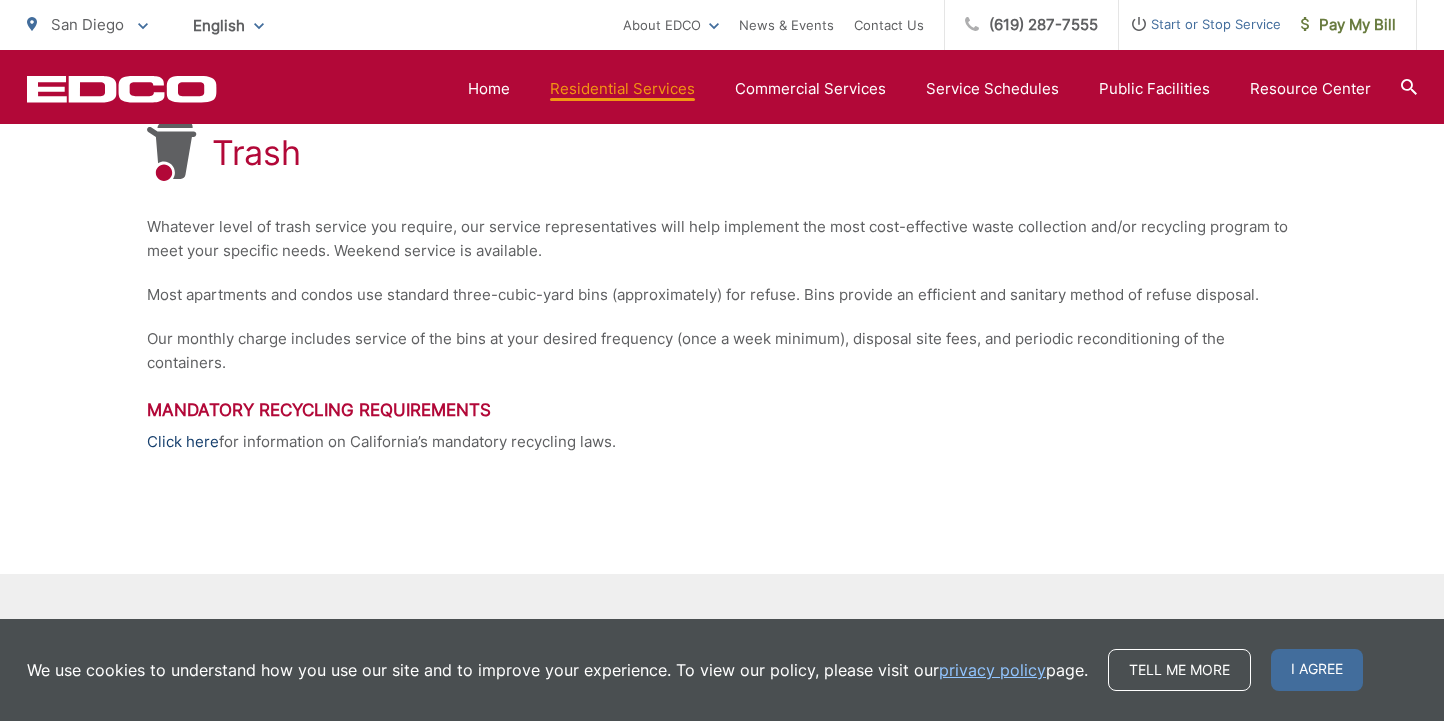 click on "Click here" at bounding box center (183, 442) 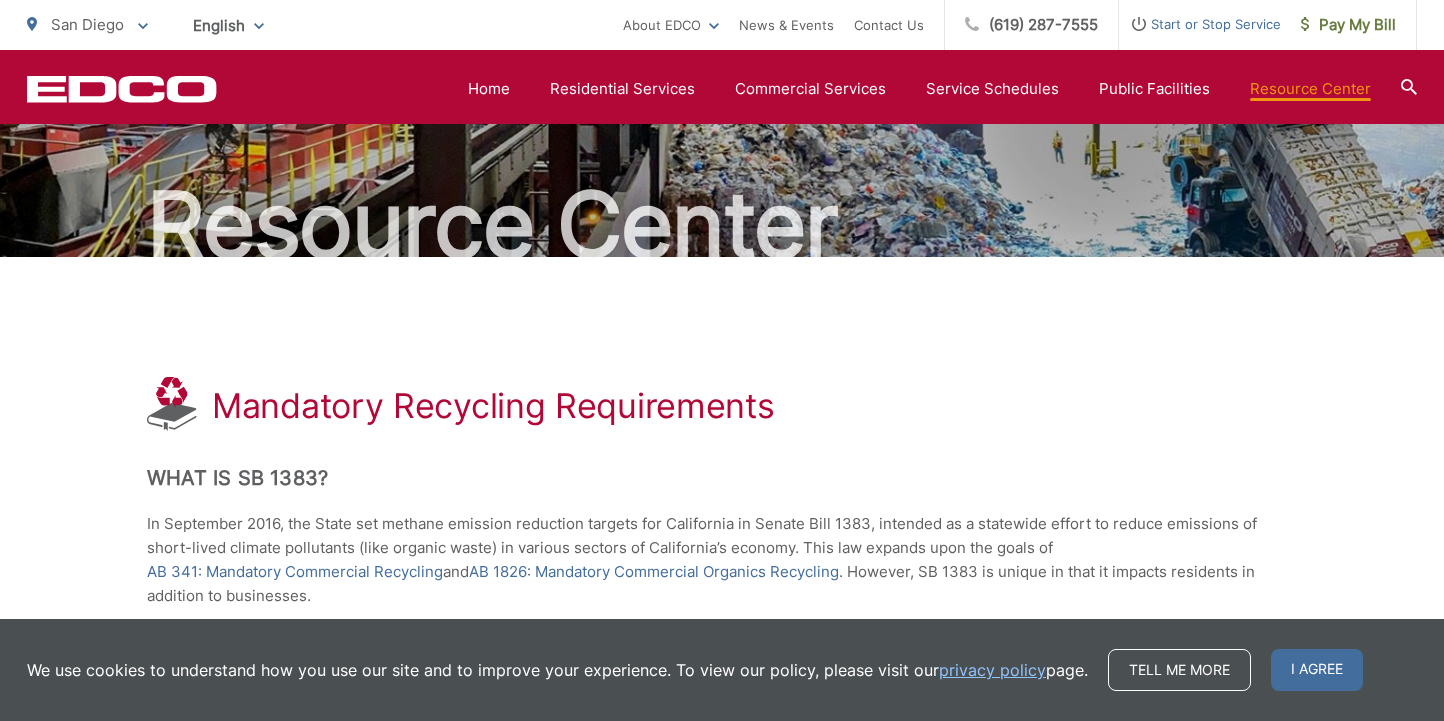 scroll, scrollTop: 0, scrollLeft: 0, axis: both 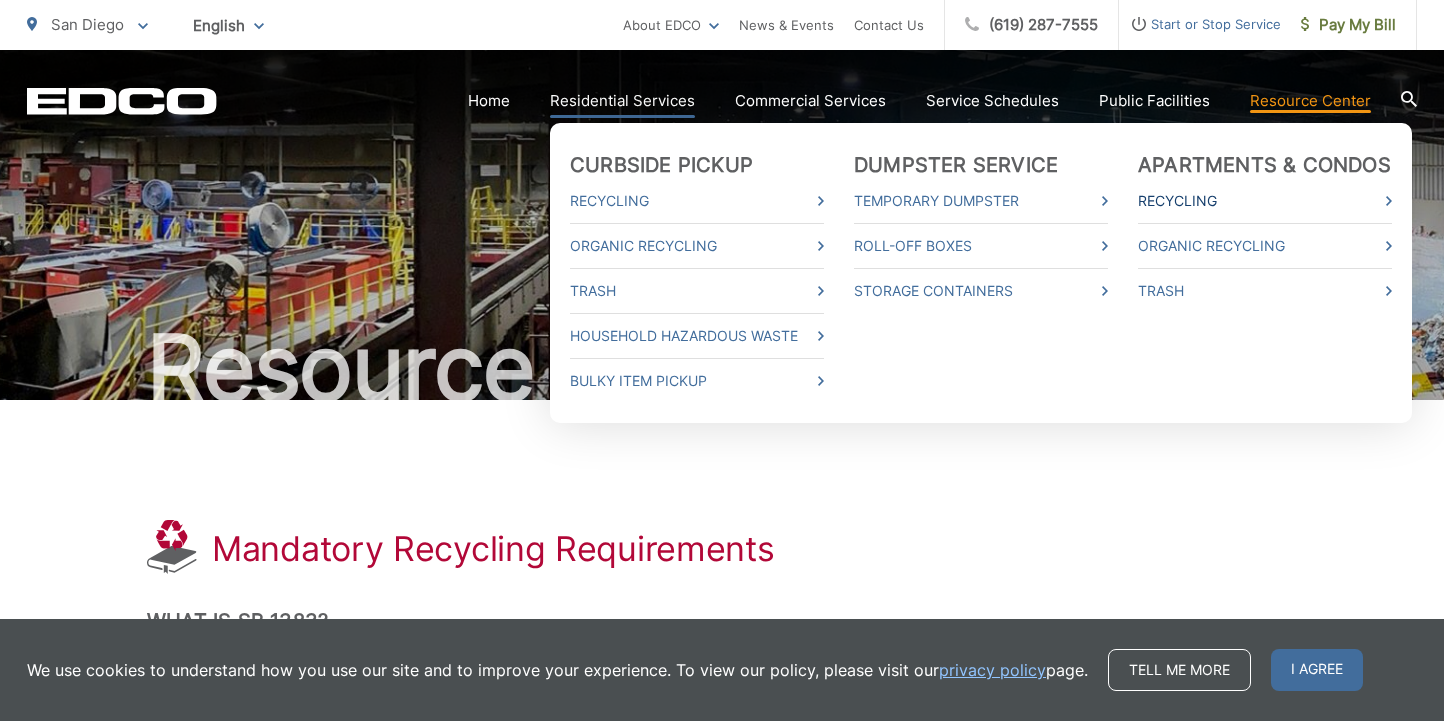 click on "Recycling" at bounding box center [1265, 201] 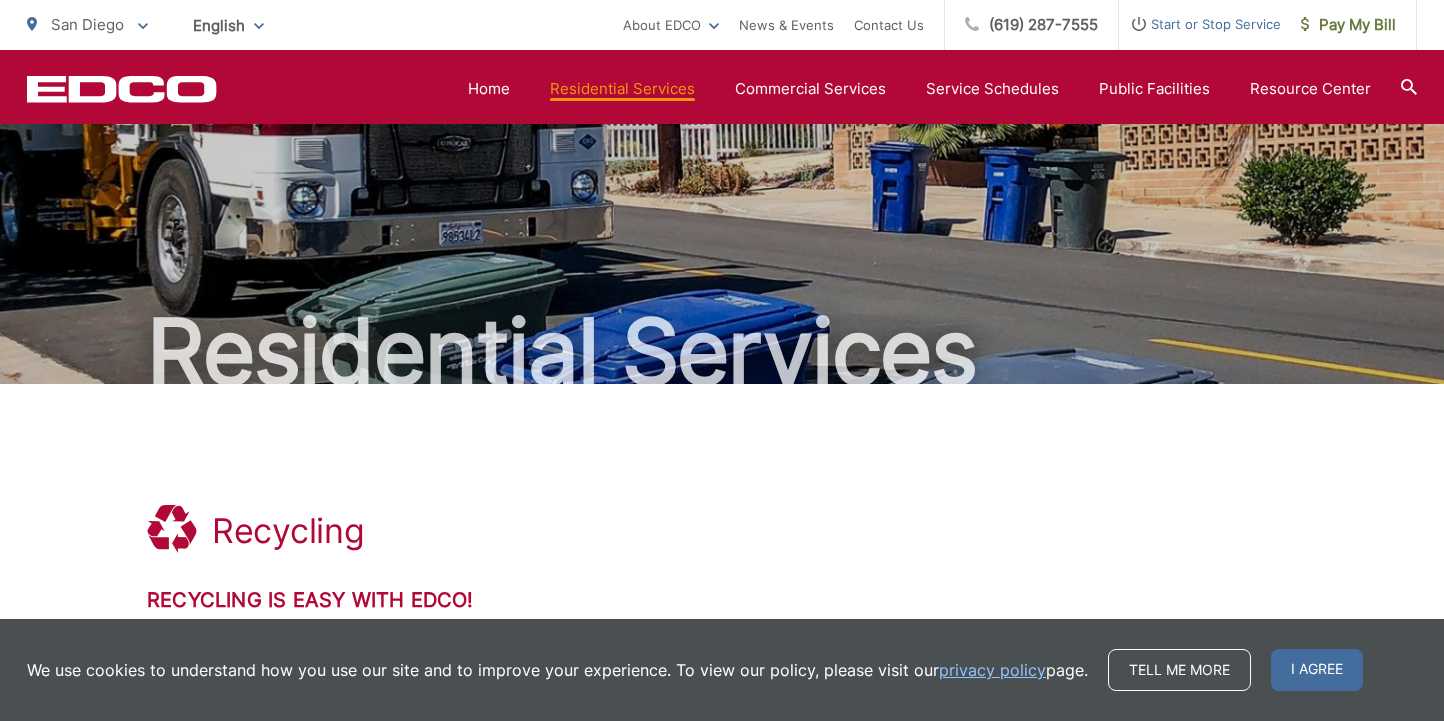 scroll, scrollTop: 0, scrollLeft: 0, axis: both 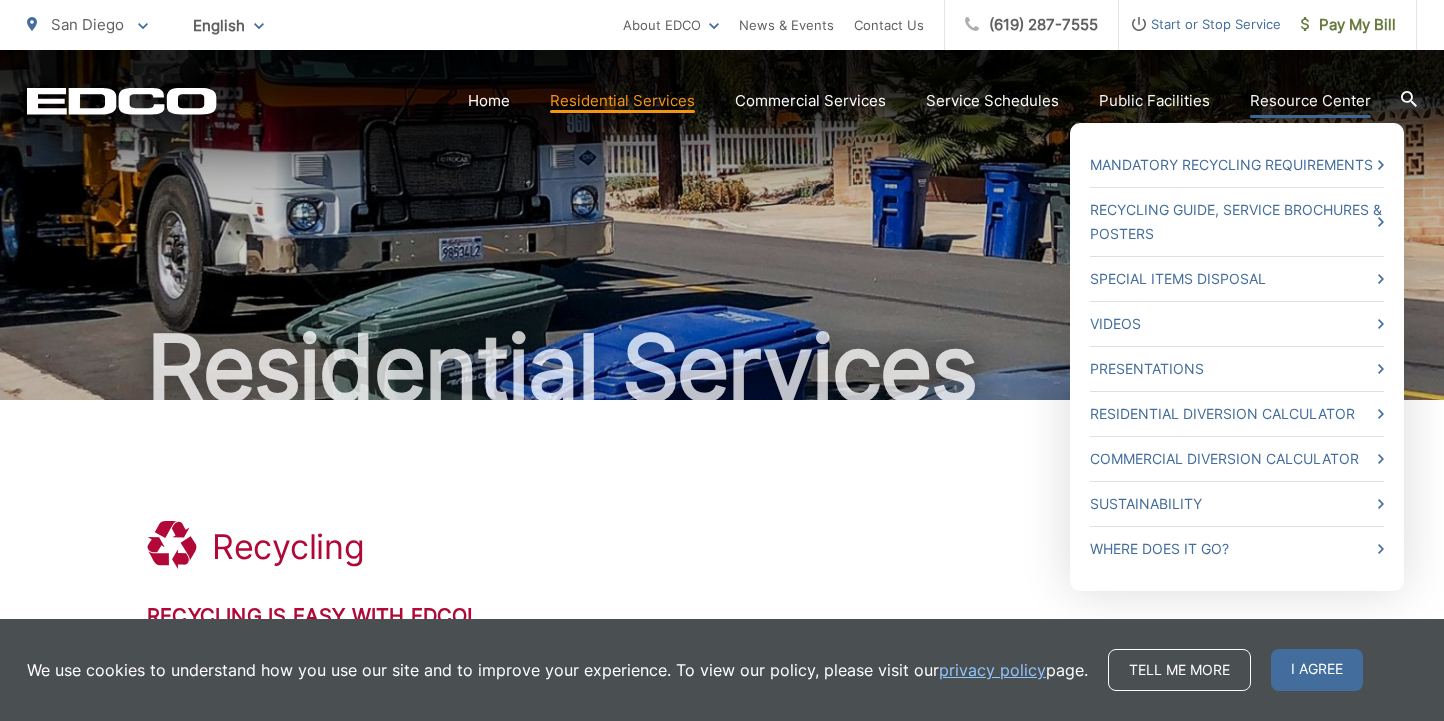 click on "Resource Center" at bounding box center (1310, 101) 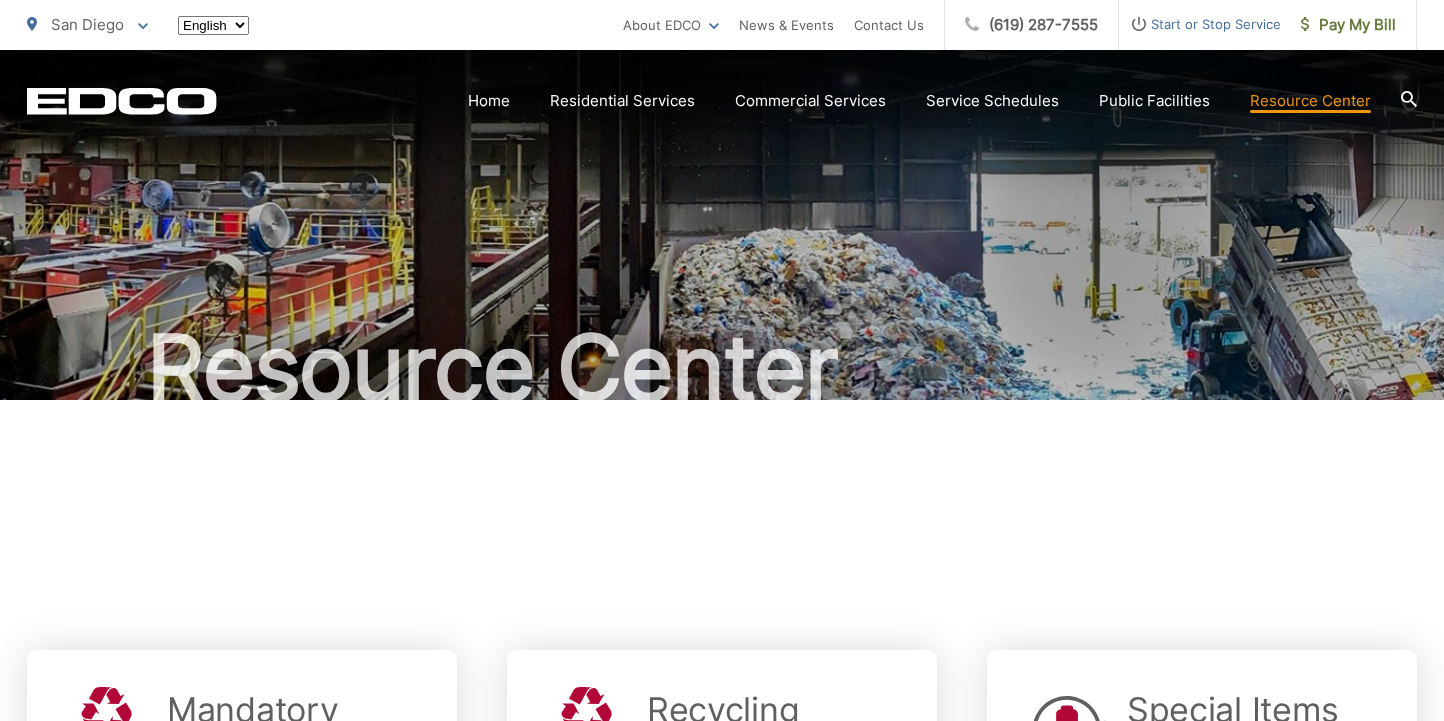 scroll, scrollTop: 0, scrollLeft: 0, axis: both 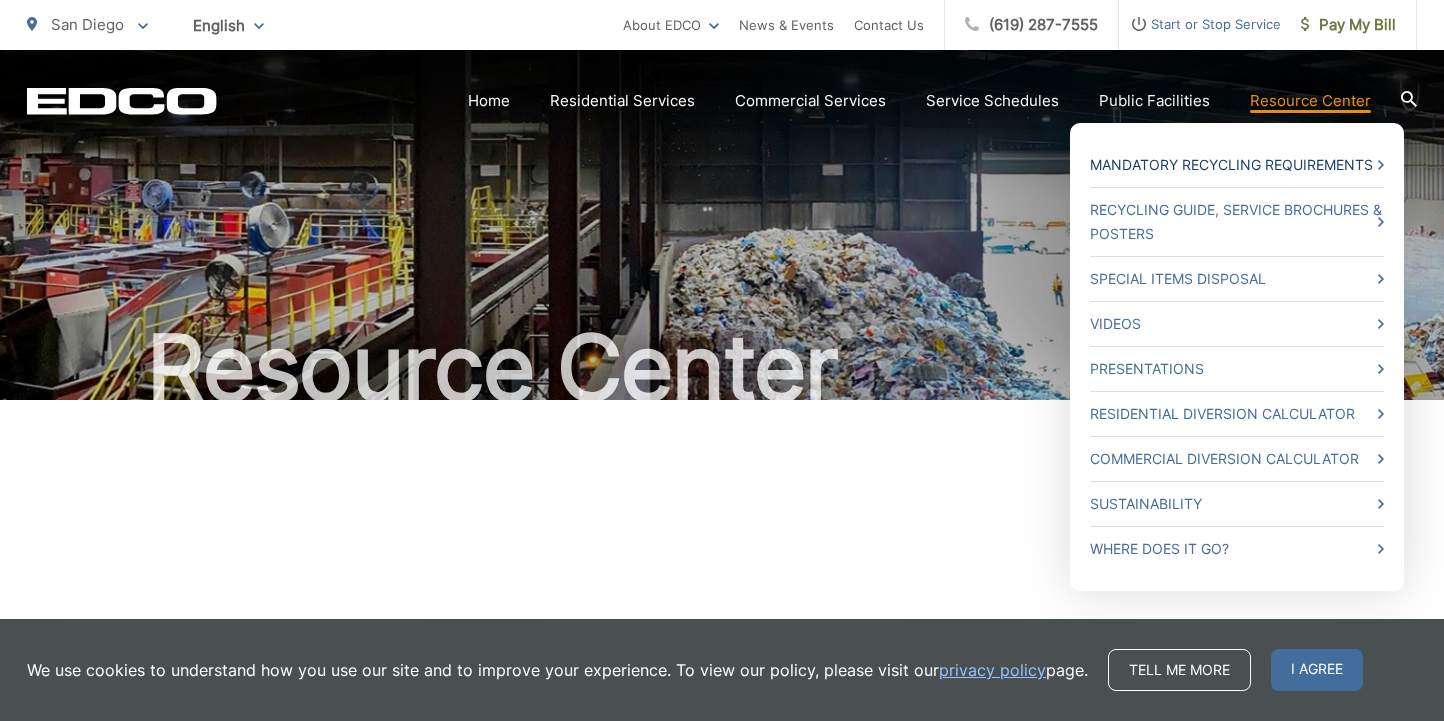 click on "Mandatory Recycling Requirements" at bounding box center [1237, 165] 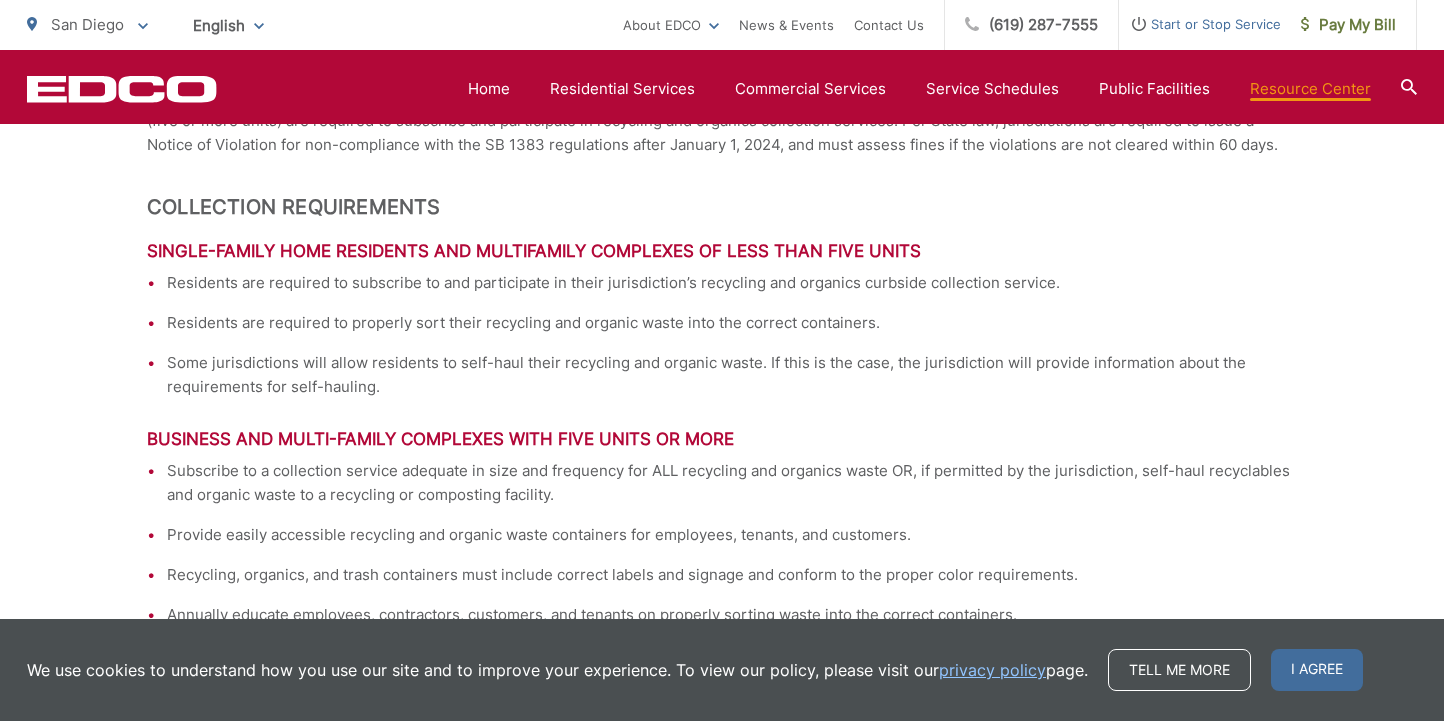 scroll, scrollTop: 2216, scrollLeft: 0, axis: vertical 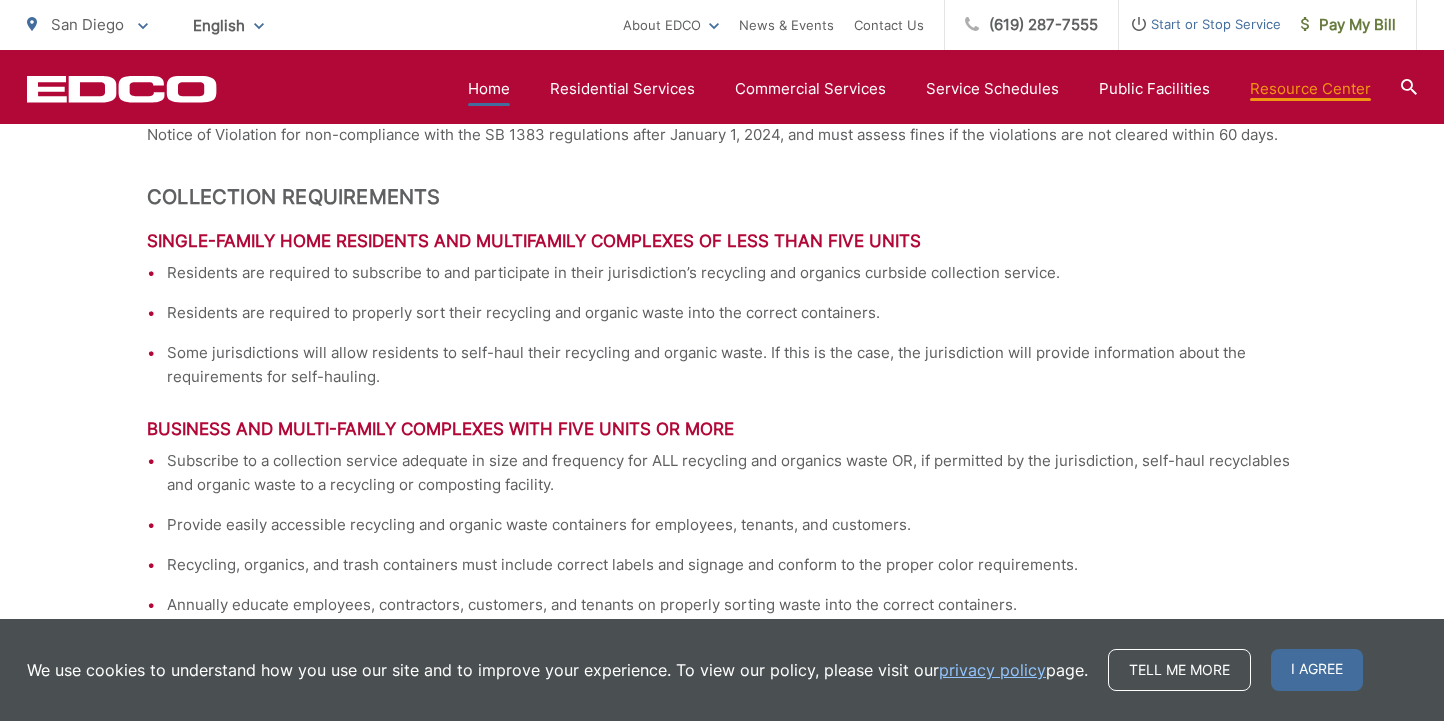 click on "Home" at bounding box center [489, 89] 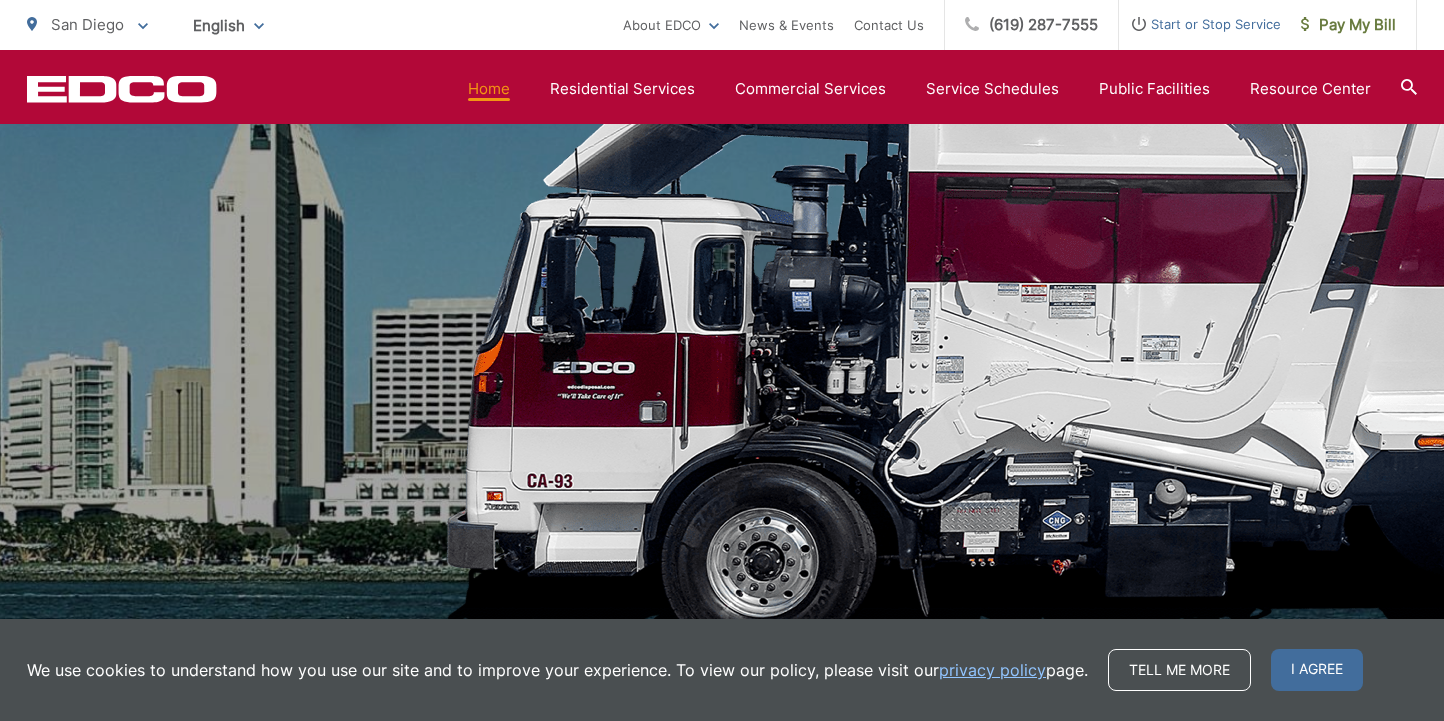 scroll, scrollTop: 0, scrollLeft: 0, axis: both 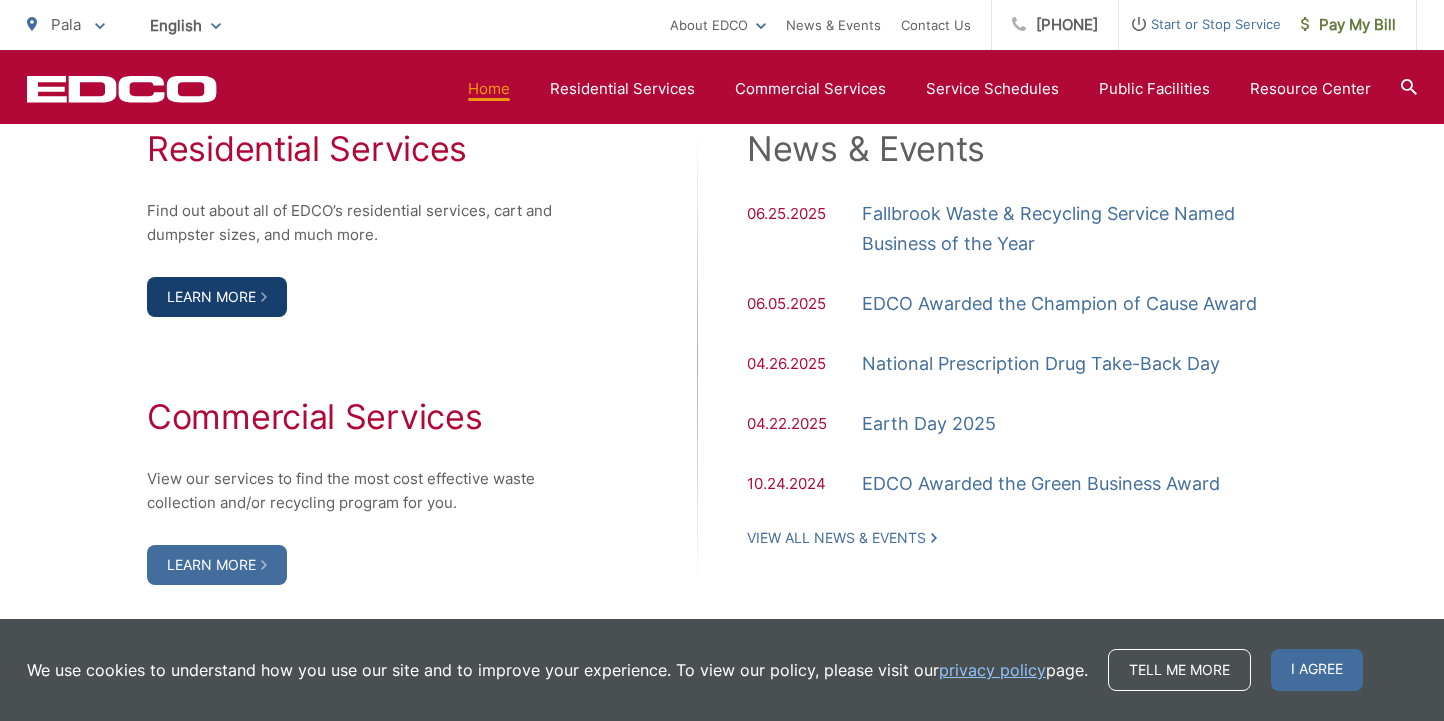 click on "Learn More" at bounding box center [217, 297] 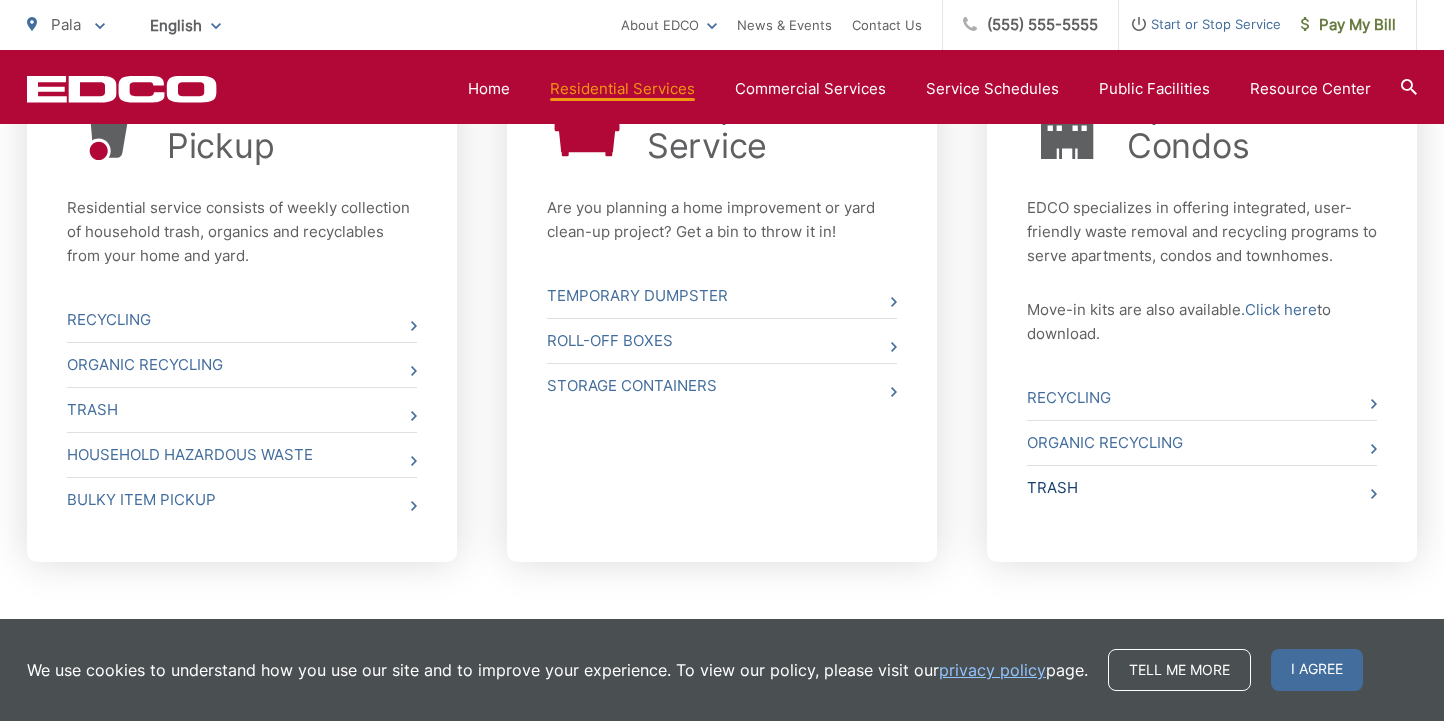 scroll, scrollTop: 947, scrollLeft: 0, axis: vertical 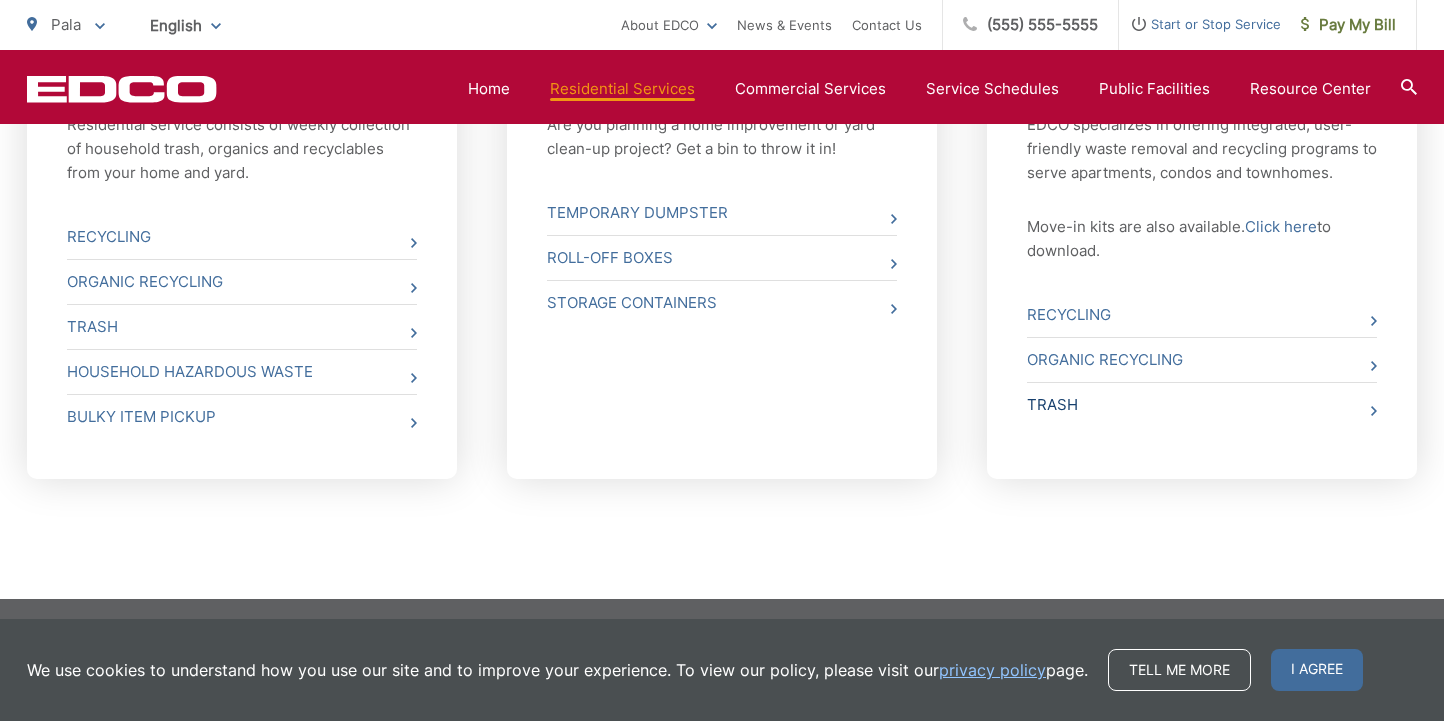 click on "Trash" at bounding box center [1202, 405] 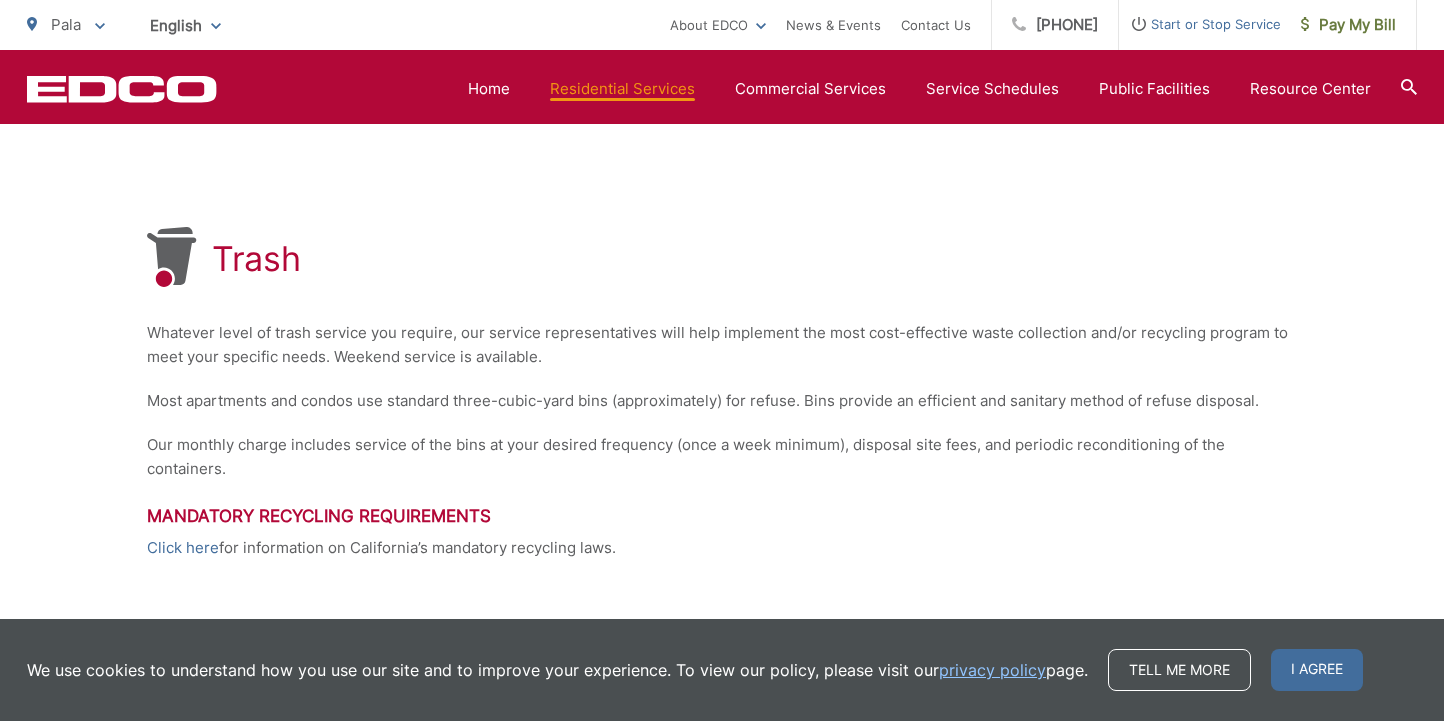 scroll, scrollTop: 292, scrollLeft: 0, axis: vertical 